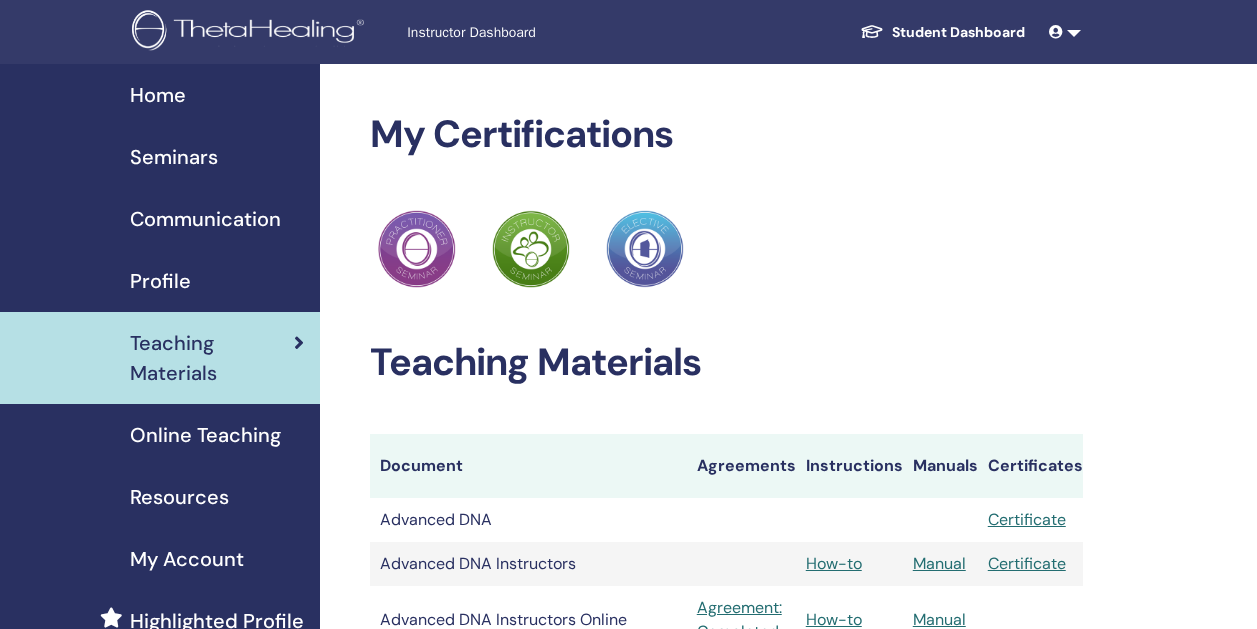 scroll, scrollTop: 0, scrollLeft: 0, axis: both 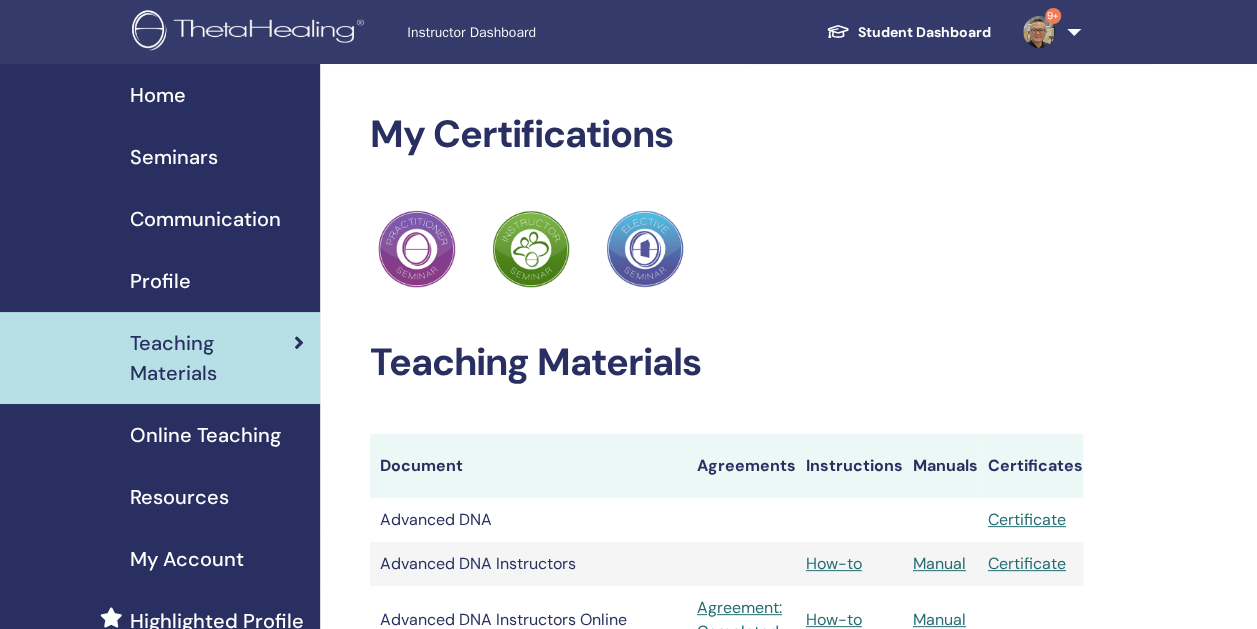 click on "Seminars" at bounding box center [174, 157] 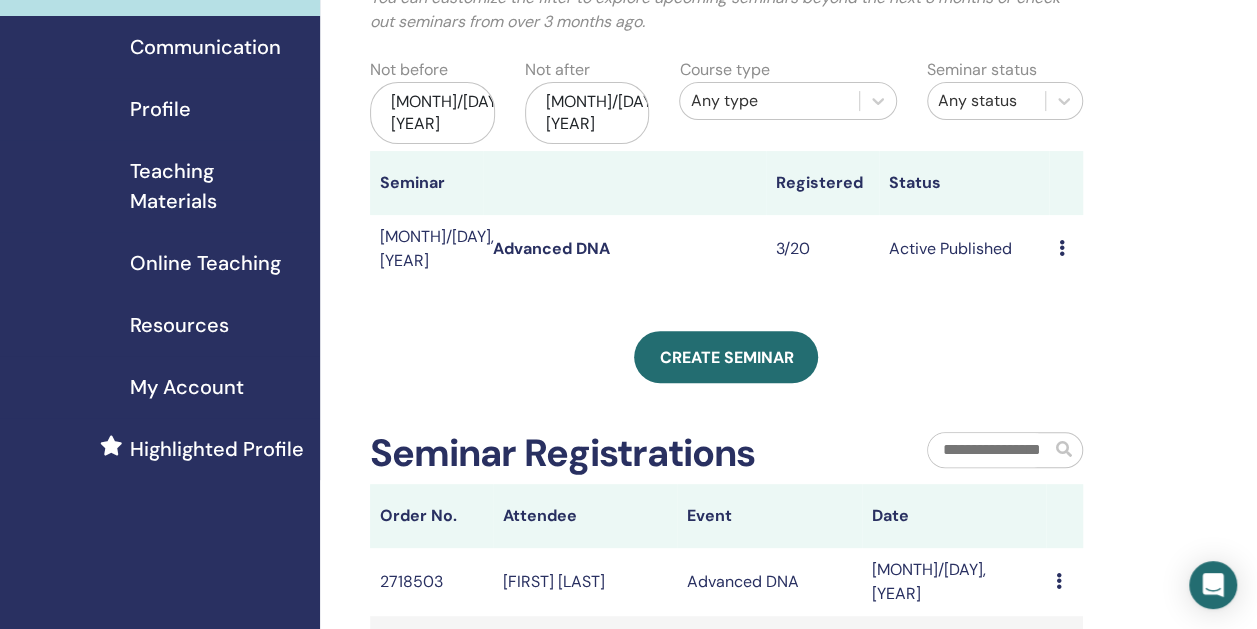 scroll, scrollTop: 200, scrollLeft: 0, axis: vertical 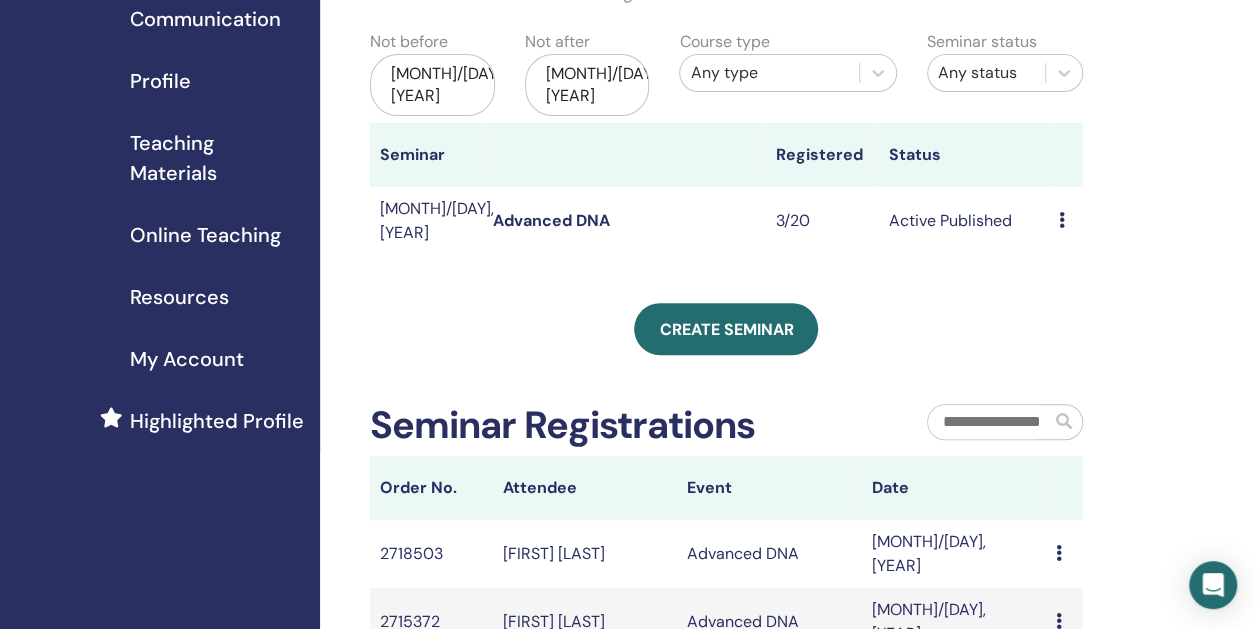 click on "Advanced DNA" at bounding box center [551, 220] 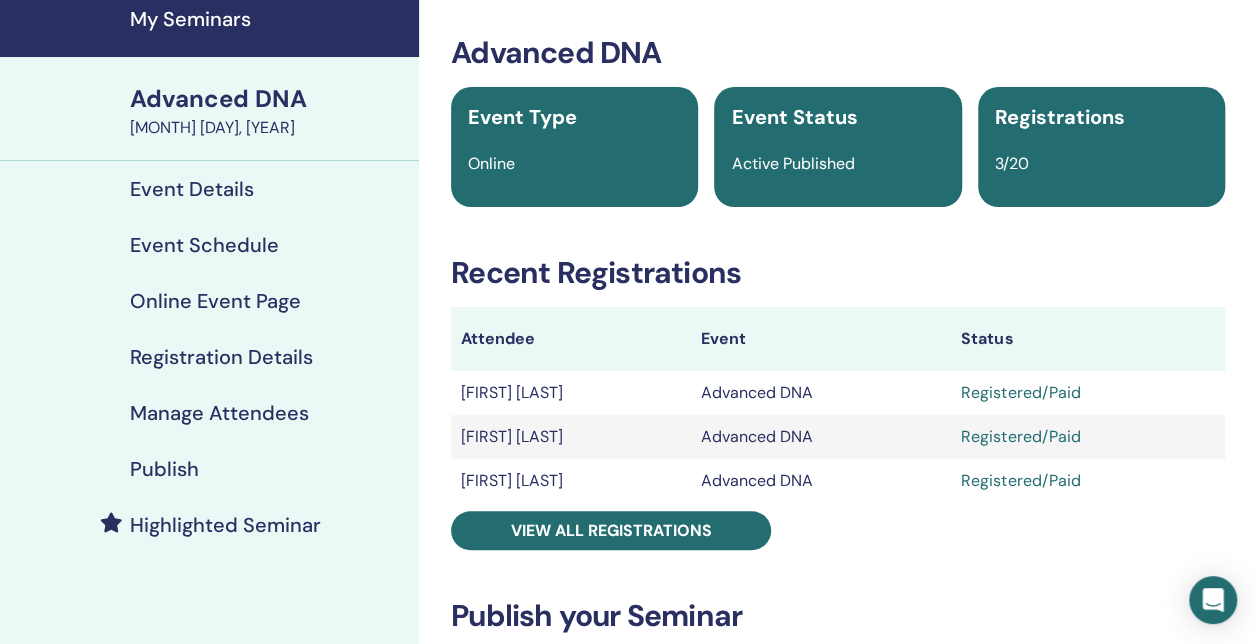 scroll, scrollTop: 200, scrollLeft: 0, axis: vertical 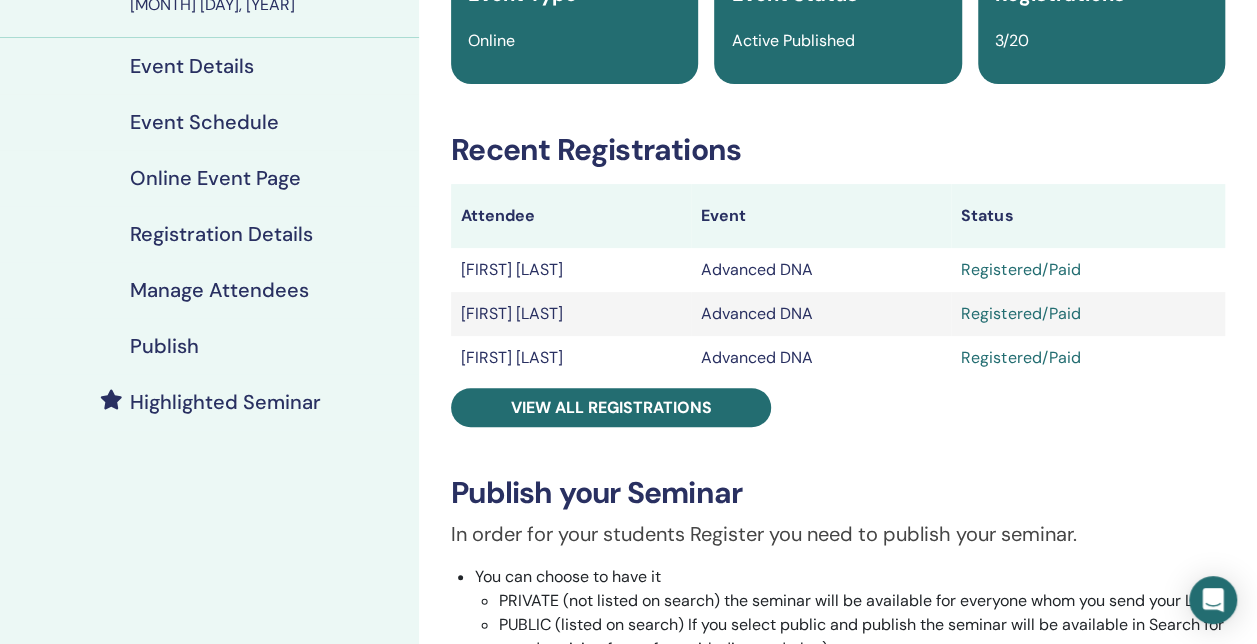 click on "Manage Attendees" at bounding box center [219, 290] 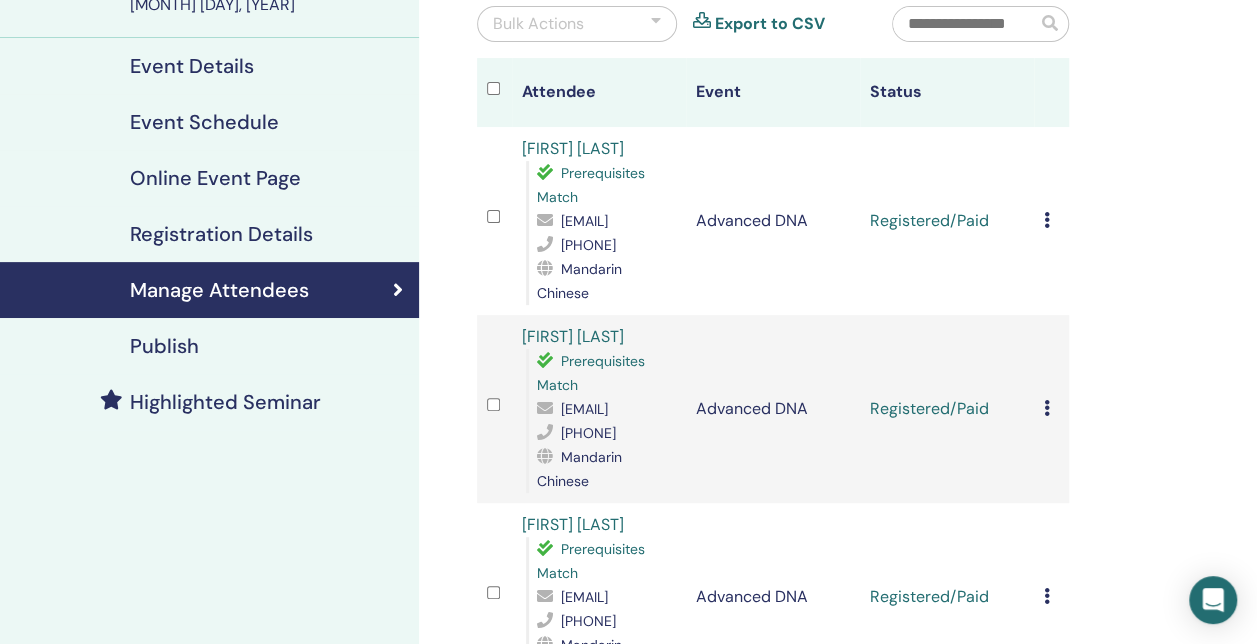 click on "Cancel Registration Do not auto-certify Mark as Paid Mark as Unpaid Mark as Absent Complete and Certify Download Certificate" at bounding box center [1051, 221] 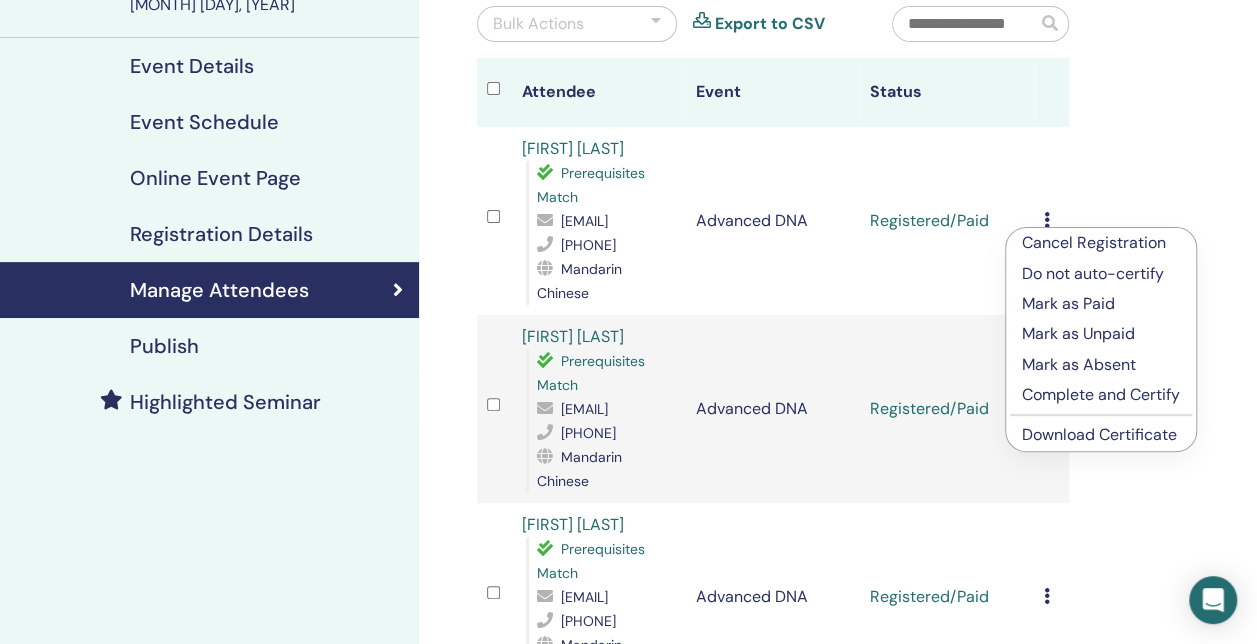 click on "Complete and Certify" at bounding box center [1101, 395] 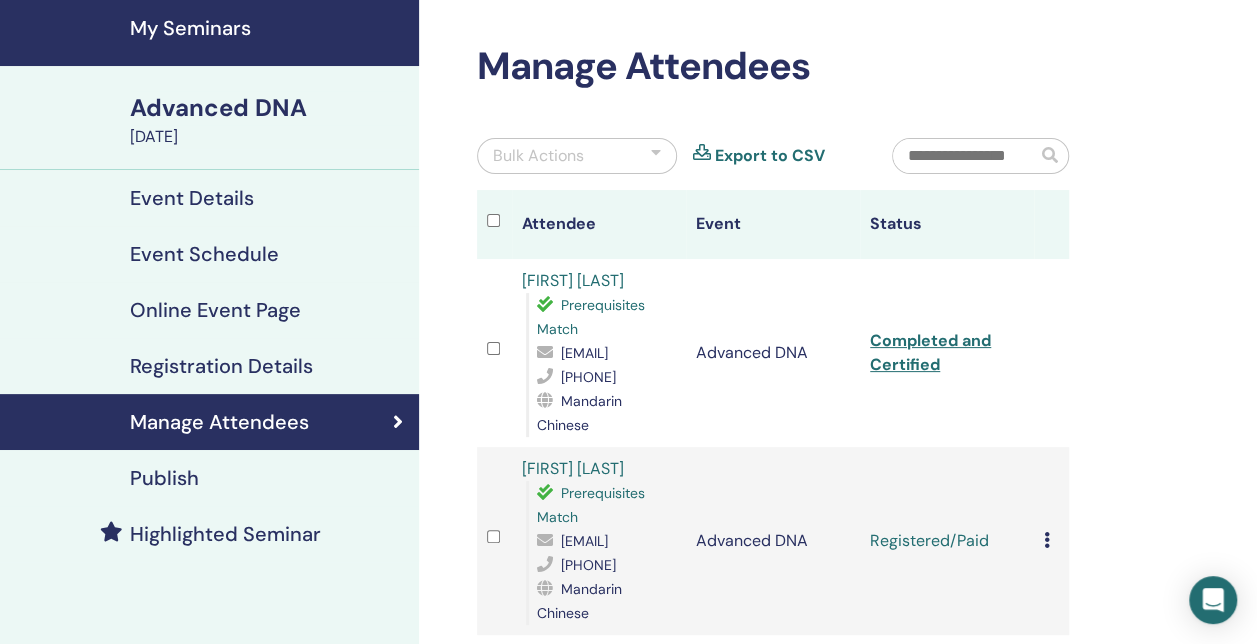 scroll, scrollTop: 100, scrollLeft: 0, axis: vertical 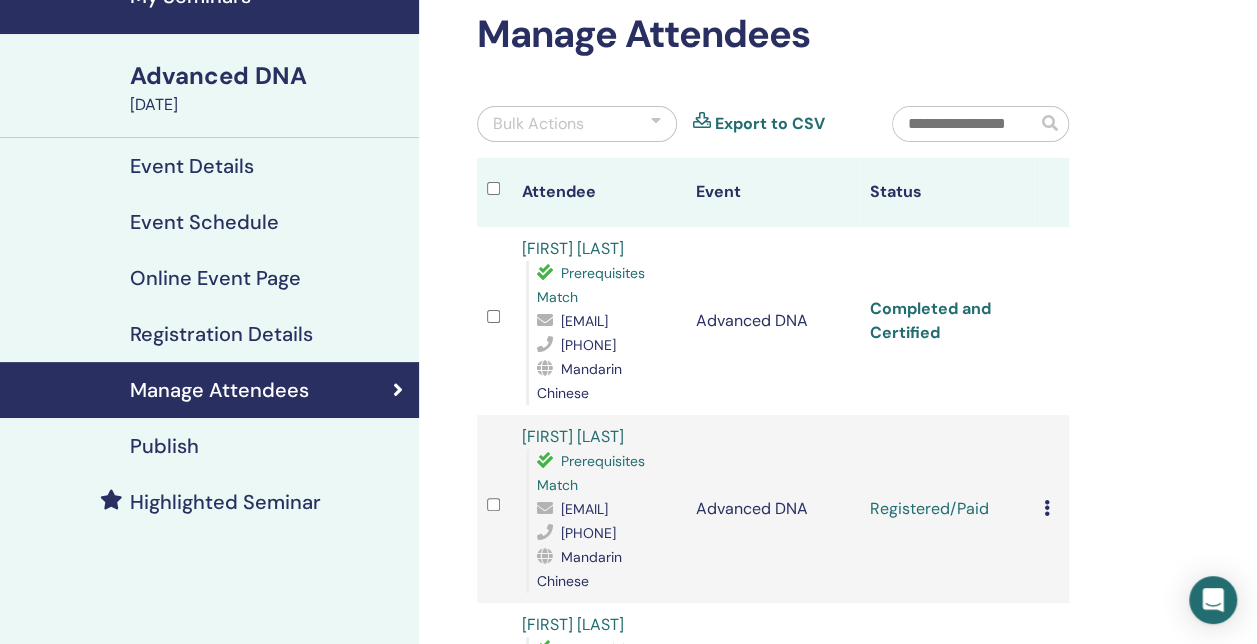 click on "Completed and Certified" at bounding box center [930, 320] 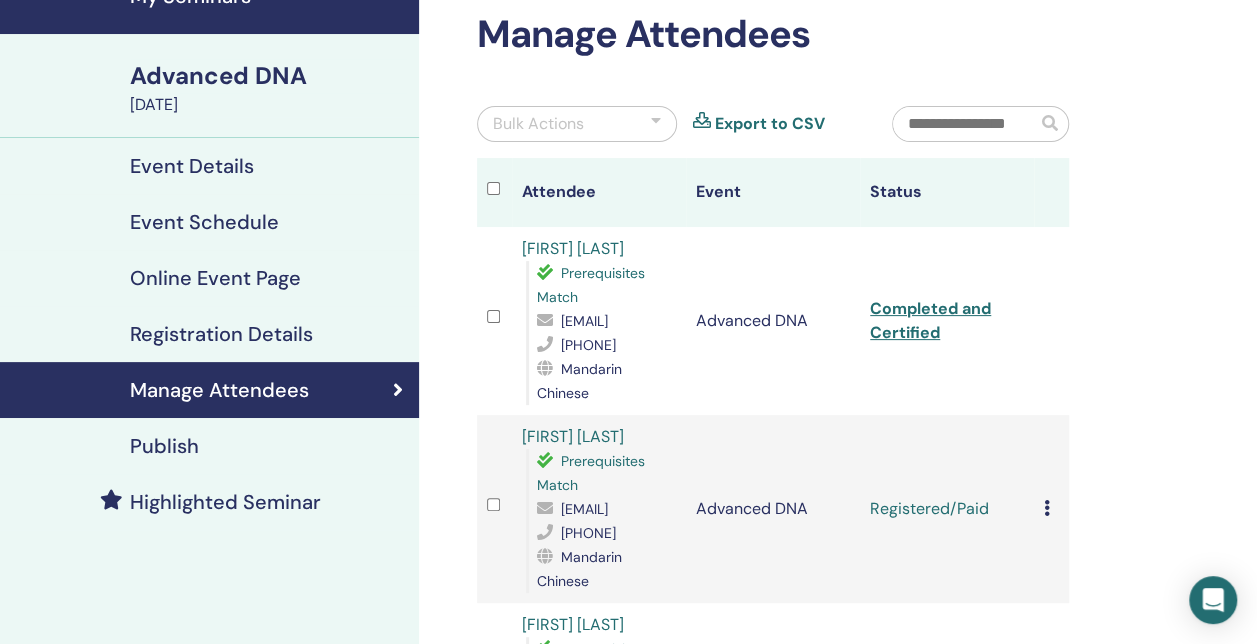 click on "Manage Attendees Bulk Actions Export to CSV Attendee Event Status [FIRST] [LAST] Prerequisites Match [EMAIL] [PHONE] Mandarin Chinese Advanced DNA Completed and Certified [FIRST] [LAST] Prerequisites Match [EMAIL] [PHONE] Mandarin Chinese Advanced DNA Registered/Paid Cancel Registration Do not auto-certify Mark as Paid Mark as Unpaid Mark as Absent Complete and Certify Download Certificate [FIRST] [LAST] Prerequisites Match [EMAIL] [PHONE] Mandarin Chinese Advanced DNA Registered/Paid Cancel Registration Do not auto-certify Mark as Paid Mark as Unpaid Mark as Absent Complete and Certify Download Certificate 1" at bounding box center [838, 557] 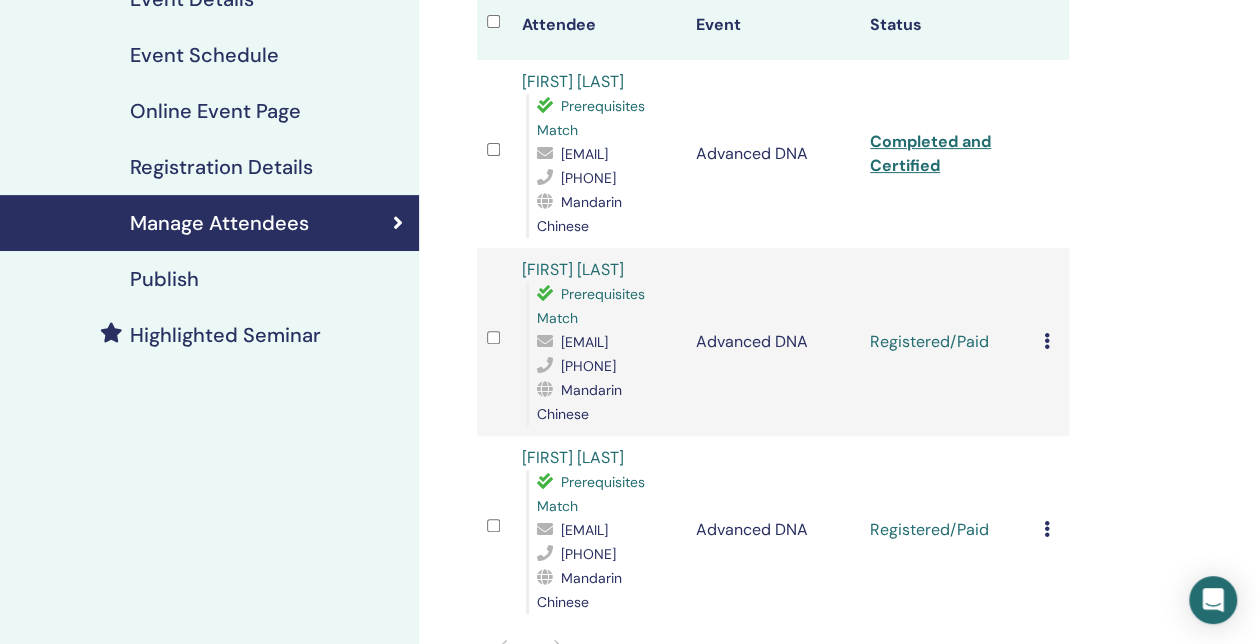 scroll, scrollTop: 300, scrollLeft: 0, axis: vertical 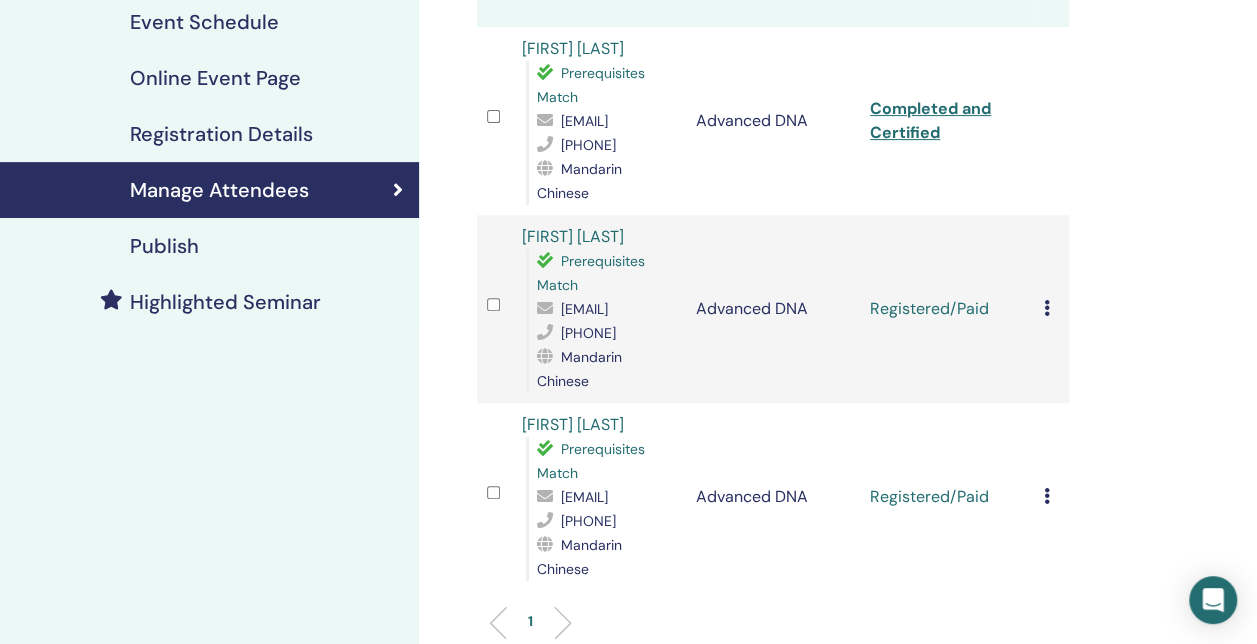 click at bounding box center (1047, 308) 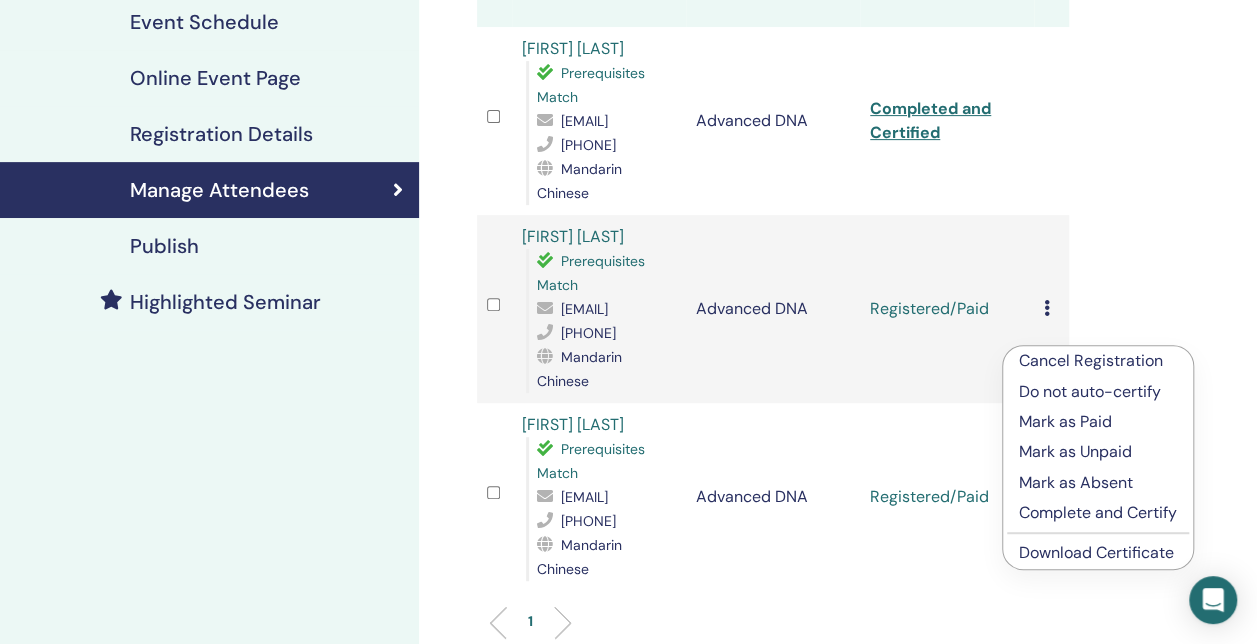 click on "Complete and Certify" at bounding box center [1098, 513] 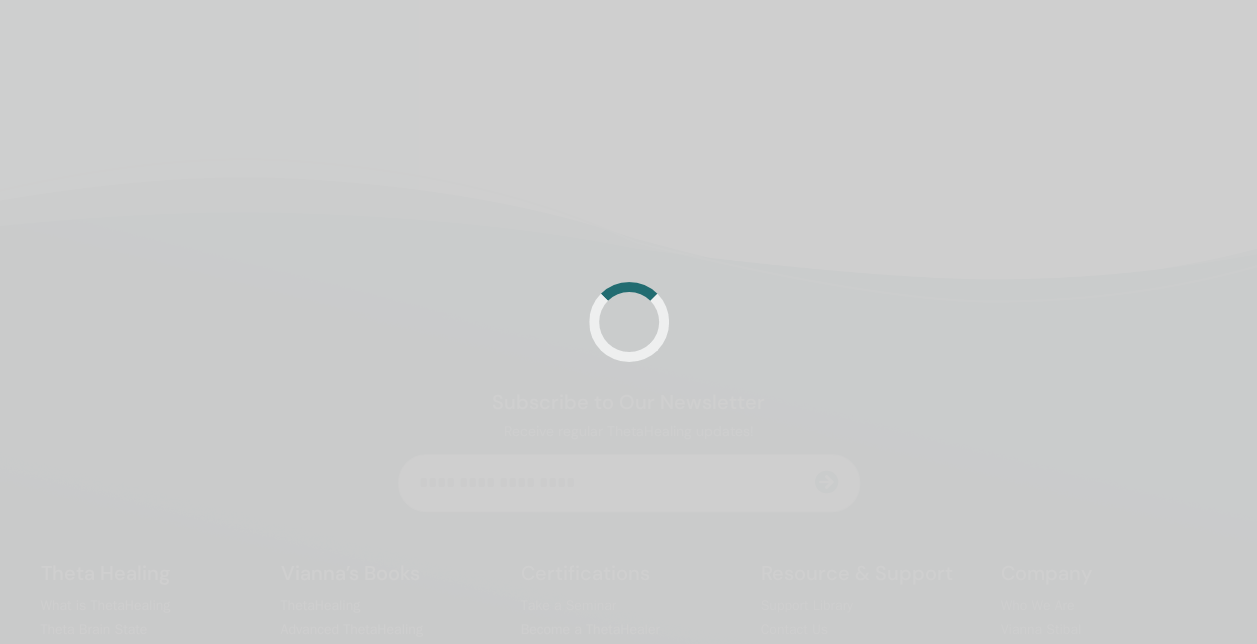 scroll, scrollTop: 300, scrollLeft: 0, axis: vertical 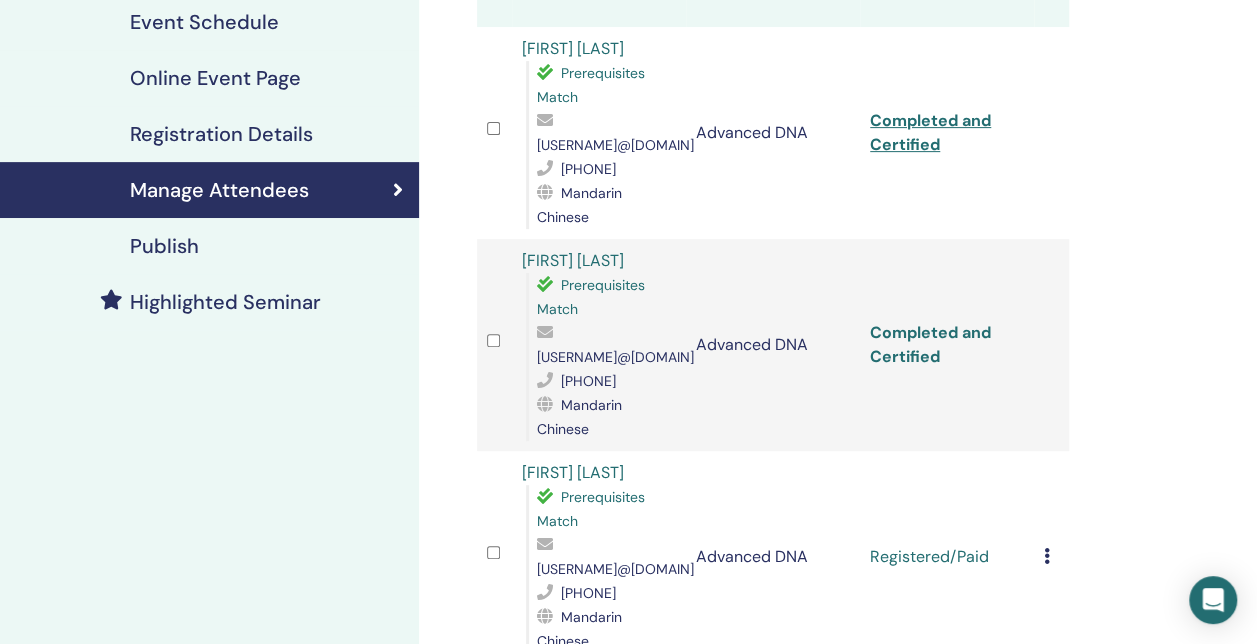 click on "Completed and Certified" at bounding box center [930, 344] 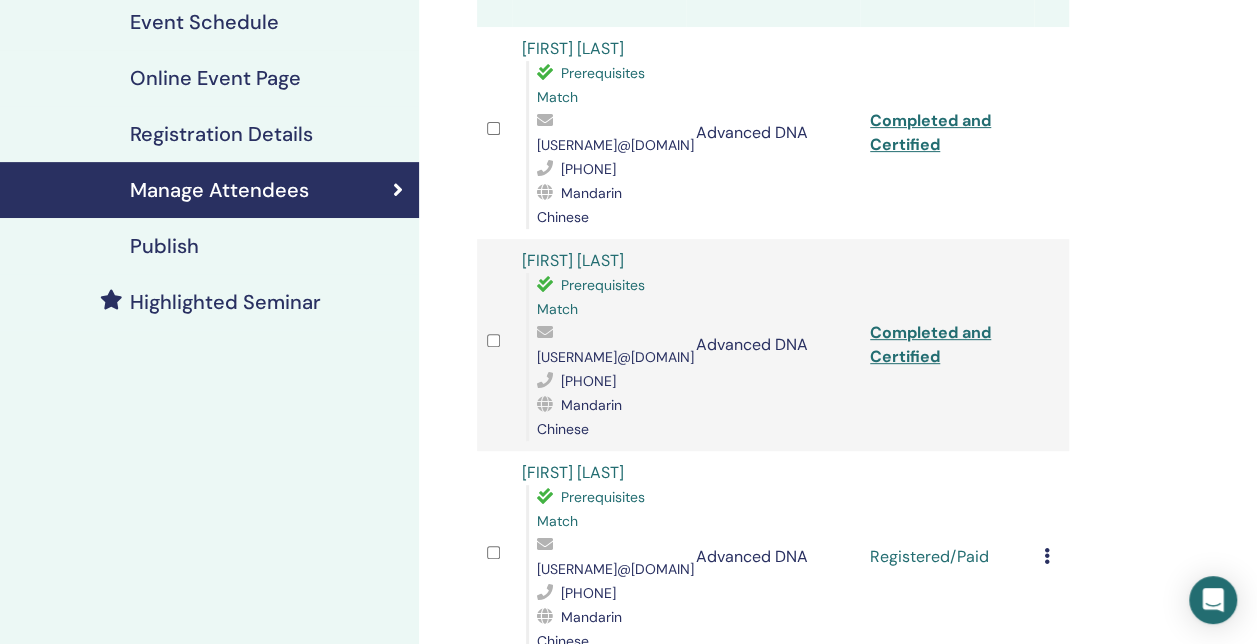 click on "Manage Attendees Bulk Actions Export to CSV Attendee Event Status [FIRST] [LAST] Prerequisites Match [USERNAME]@[DOMAIN] [PHONE] Mandarin Chinese Advanced DNA Completed and Certified [FIRST] [LAST] Prerequisites Match [USERNAME]@[DOMAIN] [PHONE] Mandarin Chinese Advanced DNA Completed and Certified [FIRST] [LAST] Prerequisites Match [USERNAME]@[DOMAIN] [PHONE] Mandarin Chinese Advanced DNA Registered/Paid Cancel Registration Do not auto-certify Mark as Paid Mark as Unpaid Mark as Absent Complete and Certify Download Certificate 1" at bounding box center [838, 393] 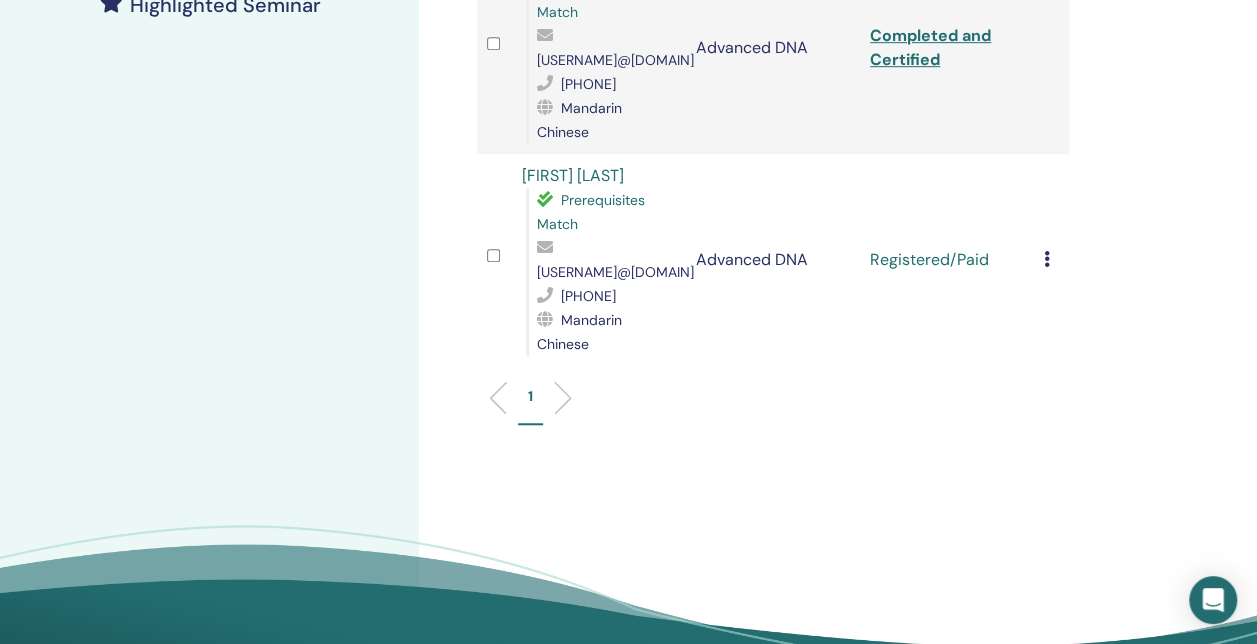 scroll, scrollTop: 600, scrollLeft: 0, axis: vertical 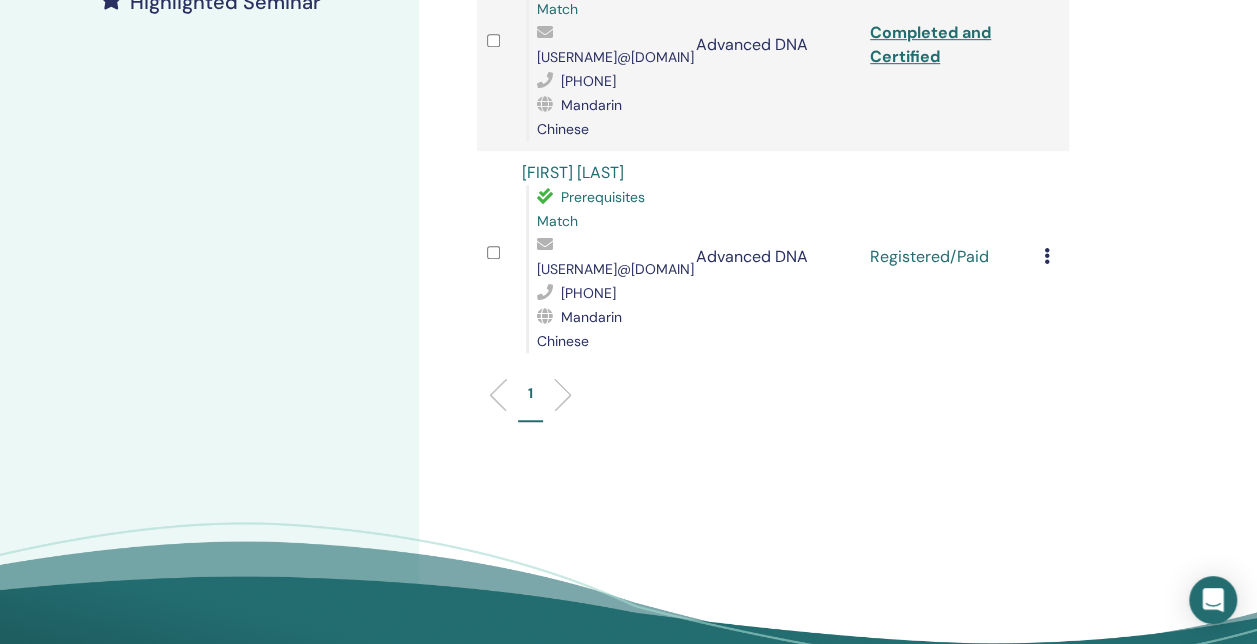 click at bounding box center [1047, 256] 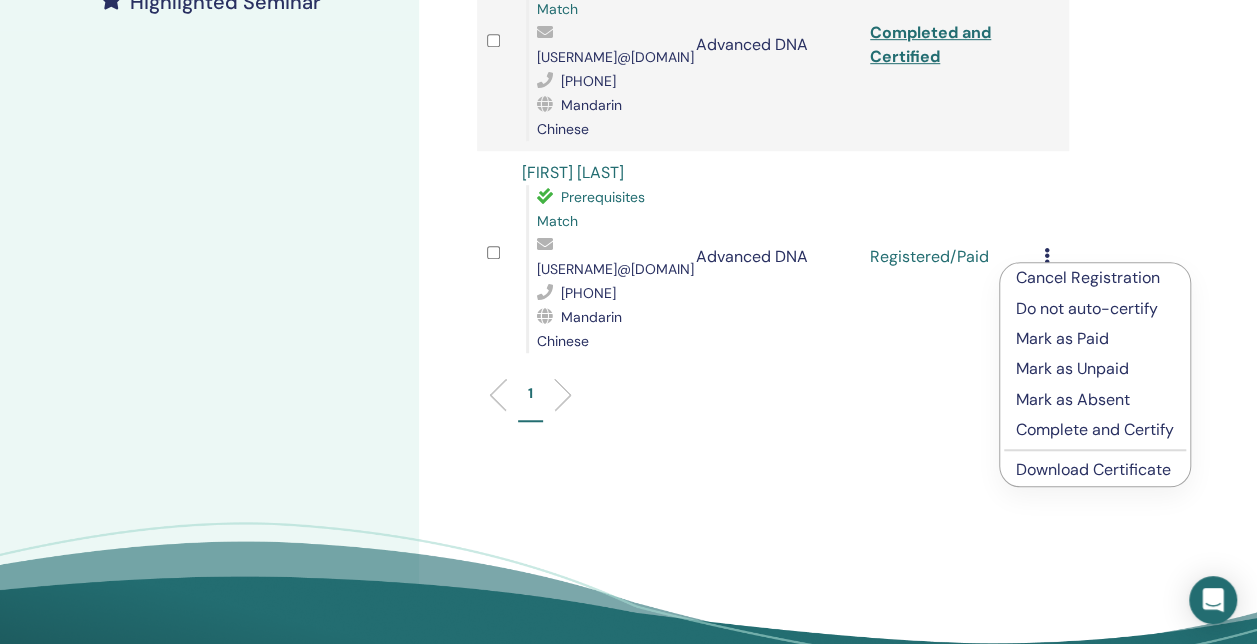 click on "Complete and Certify" at bounding box center [1095, 430] 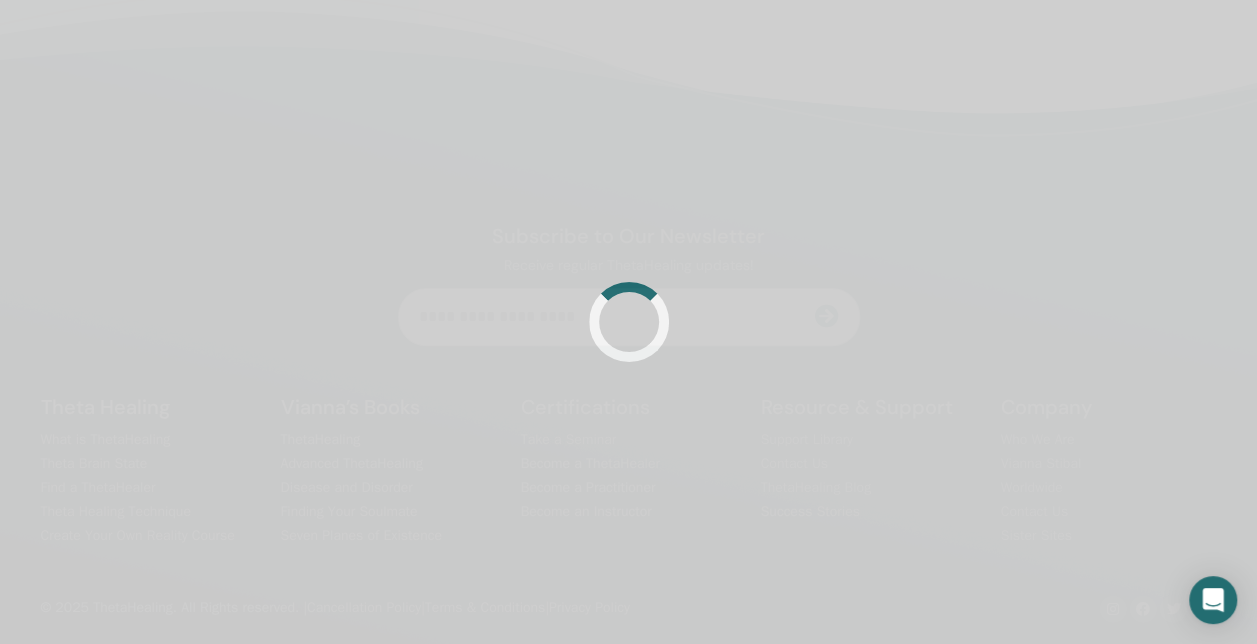 scroll, scrollTop: 476, scrollLeft: 0, axis: vertical 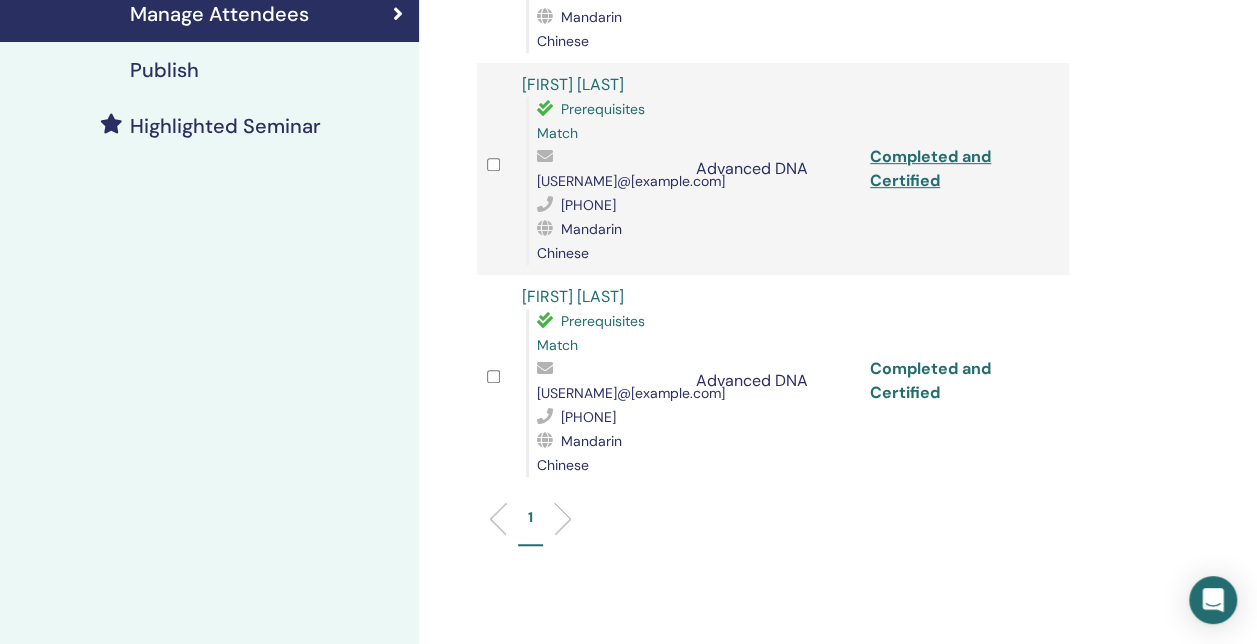 click on "Completed and Certified" at bounding box center [930, 380] 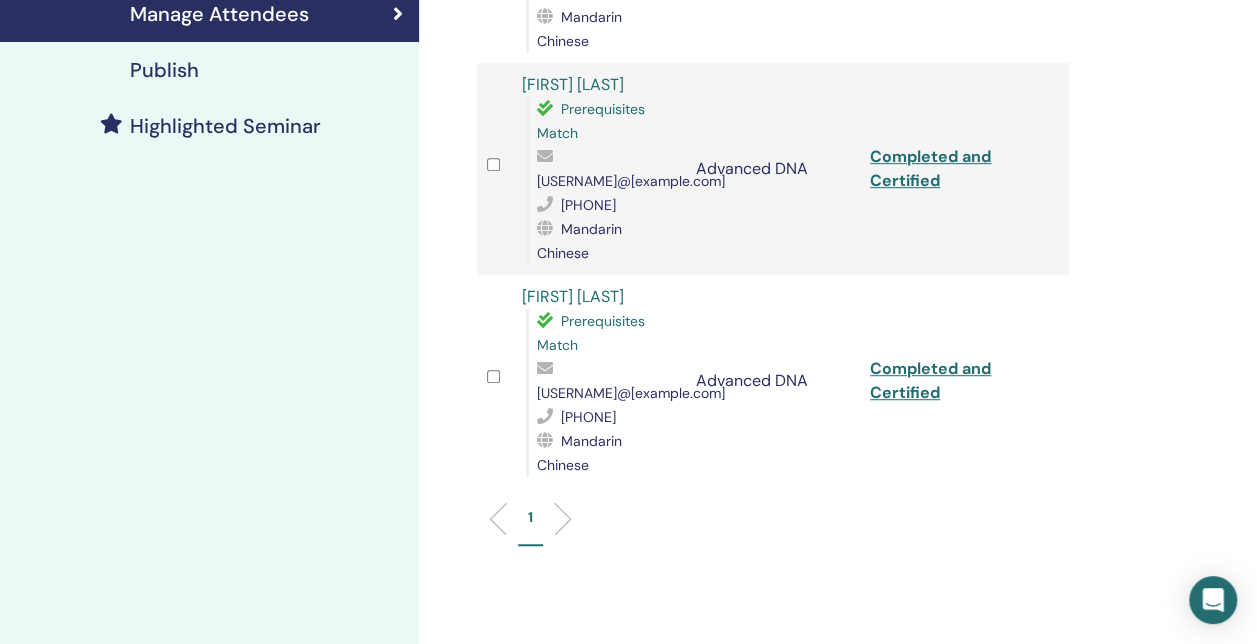 click on "1" at bounding box center [773, 526] 